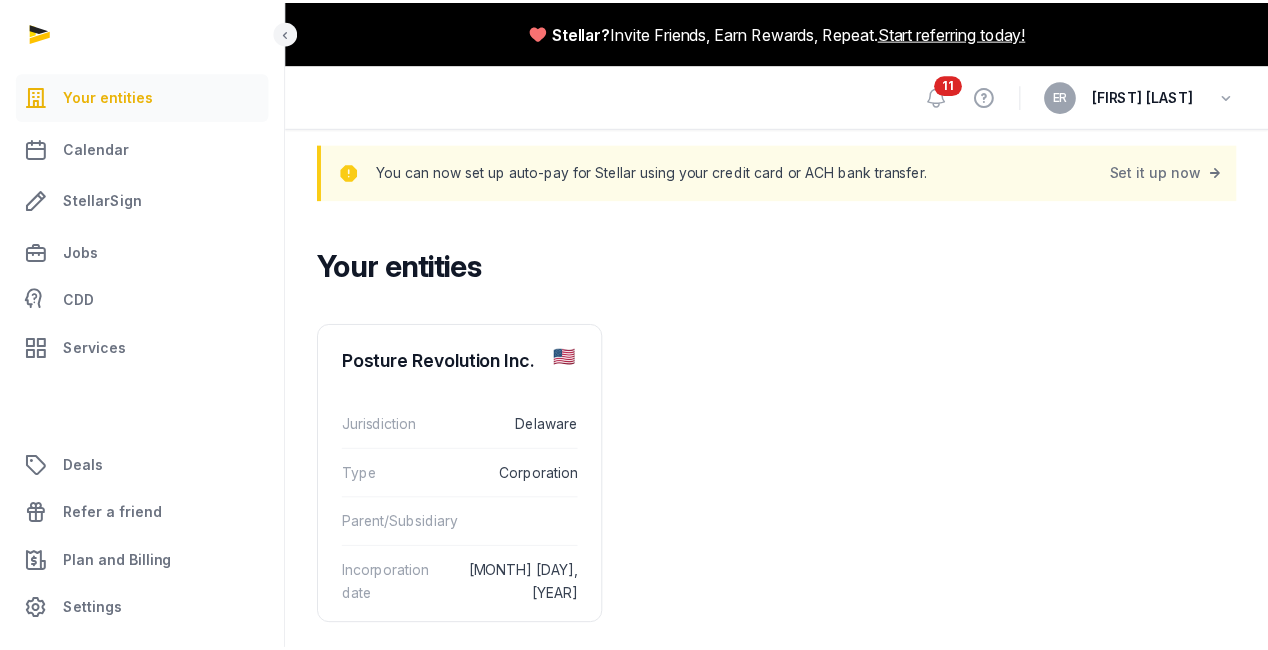 scroll, scrollTop: 0, scrollLeft: 0, axis: both 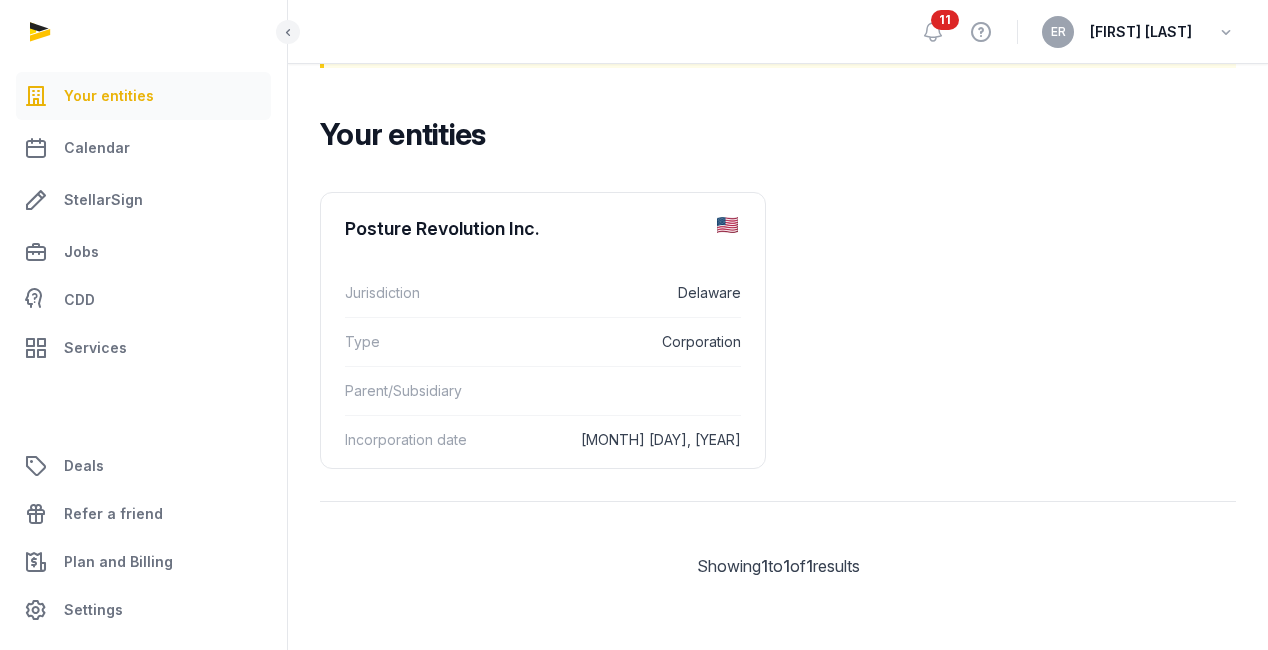click on "Your entities" at bounding box center (143, 96) 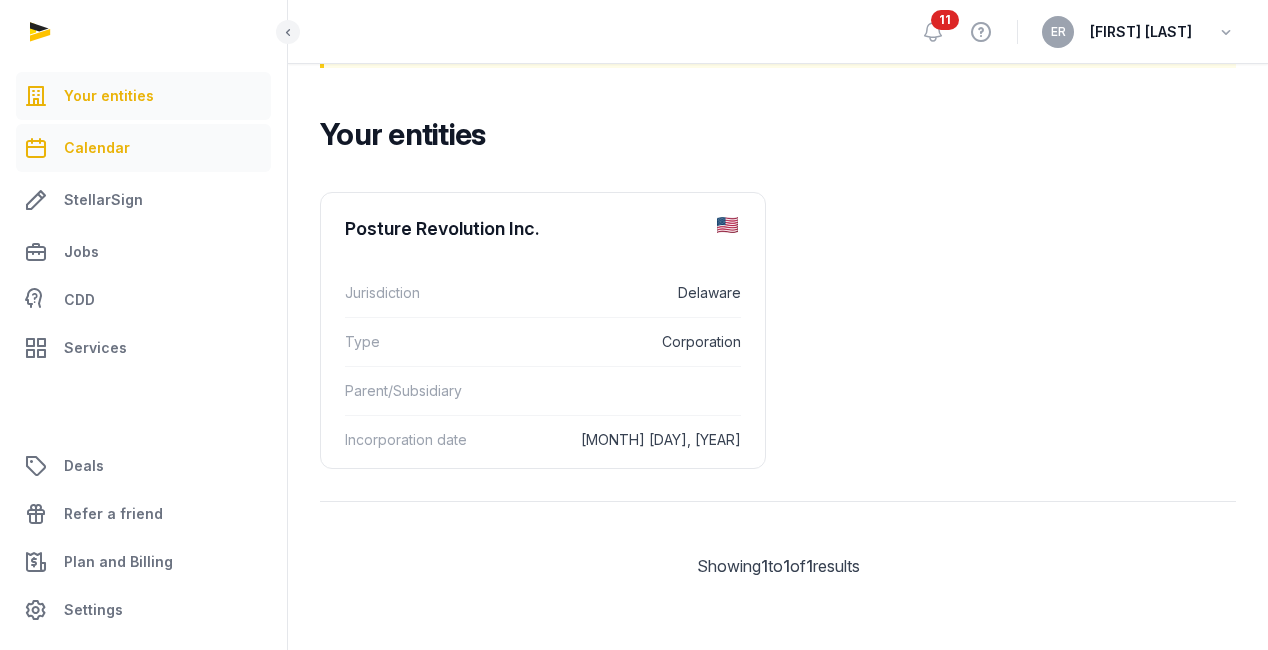 click on "Calendar" at bounding box center [97, 148] 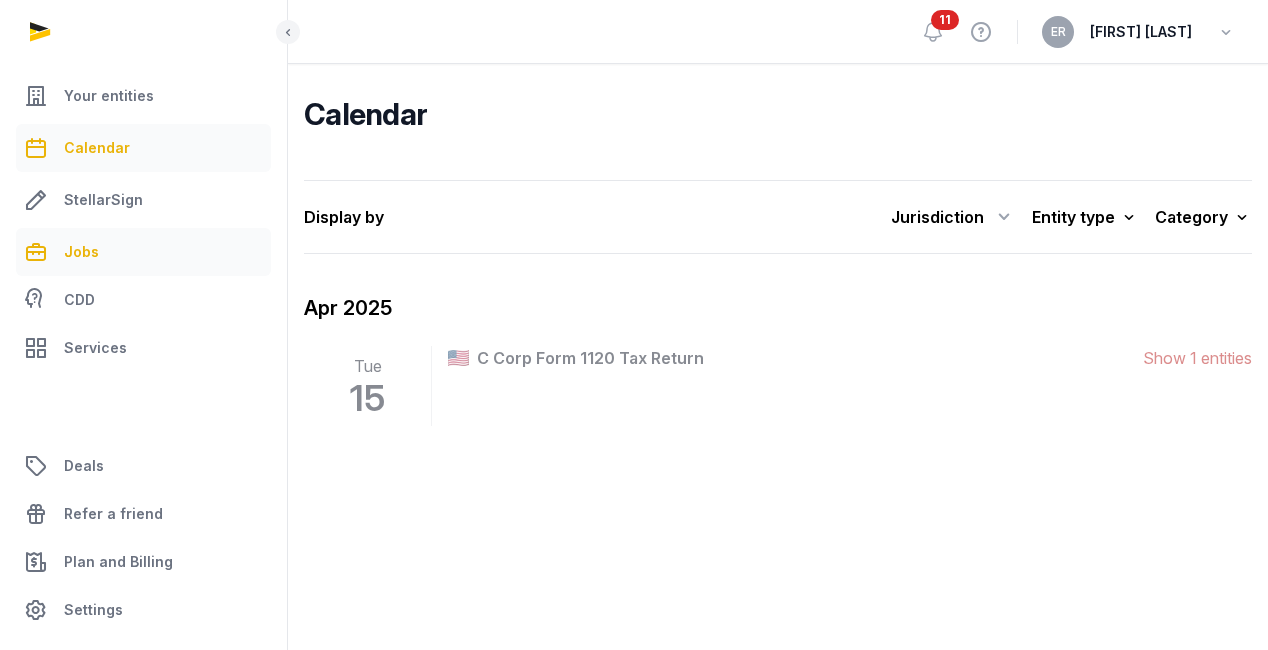click on "Jobs" at bounding box center [81, 252] 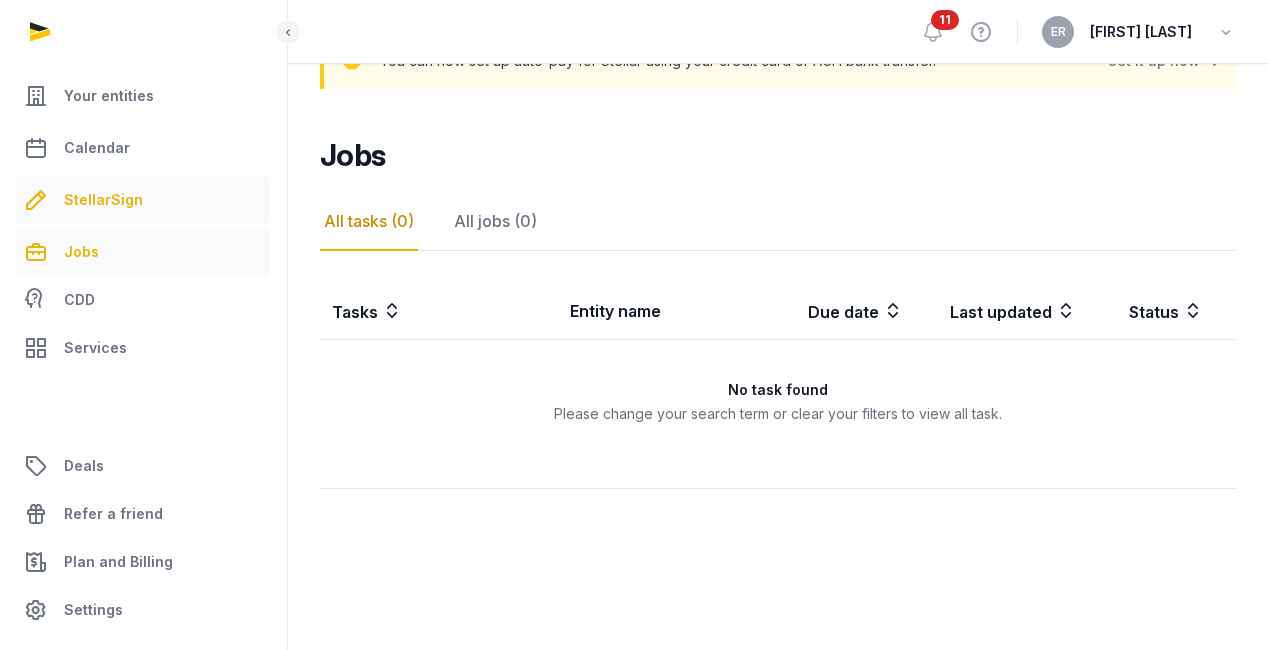 click on "StellarSign" at bounding box center (103, 200) 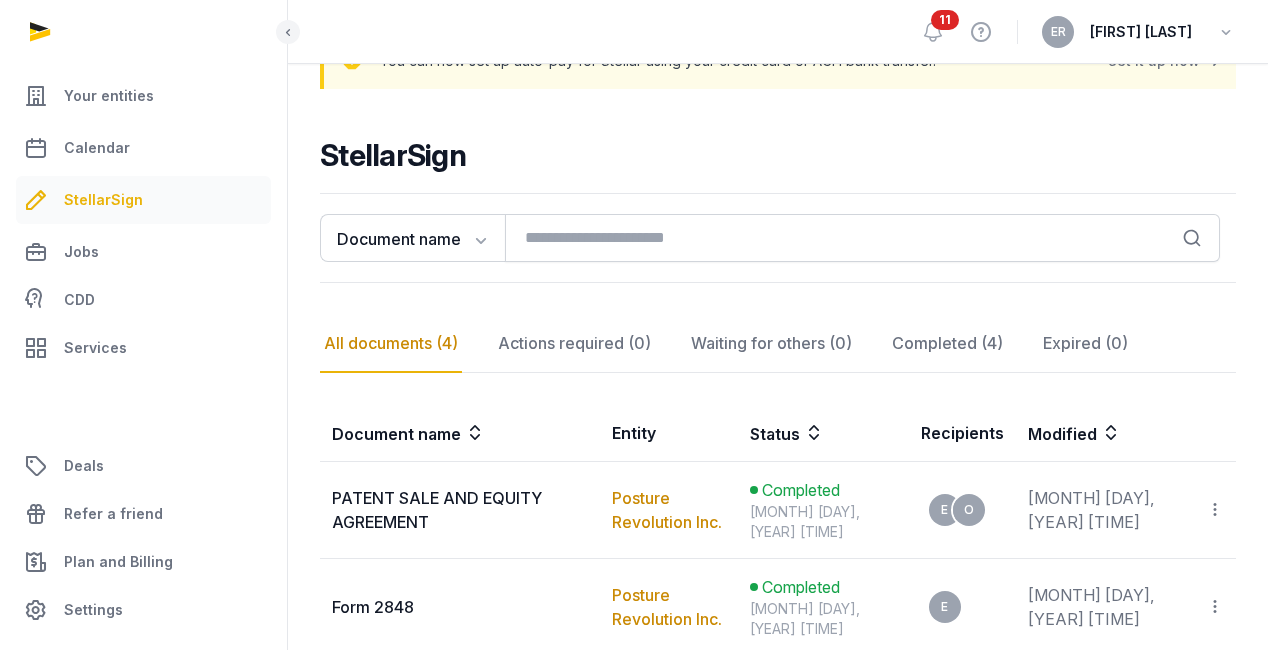 click on "Calendar" at bounding box center [143, 148] 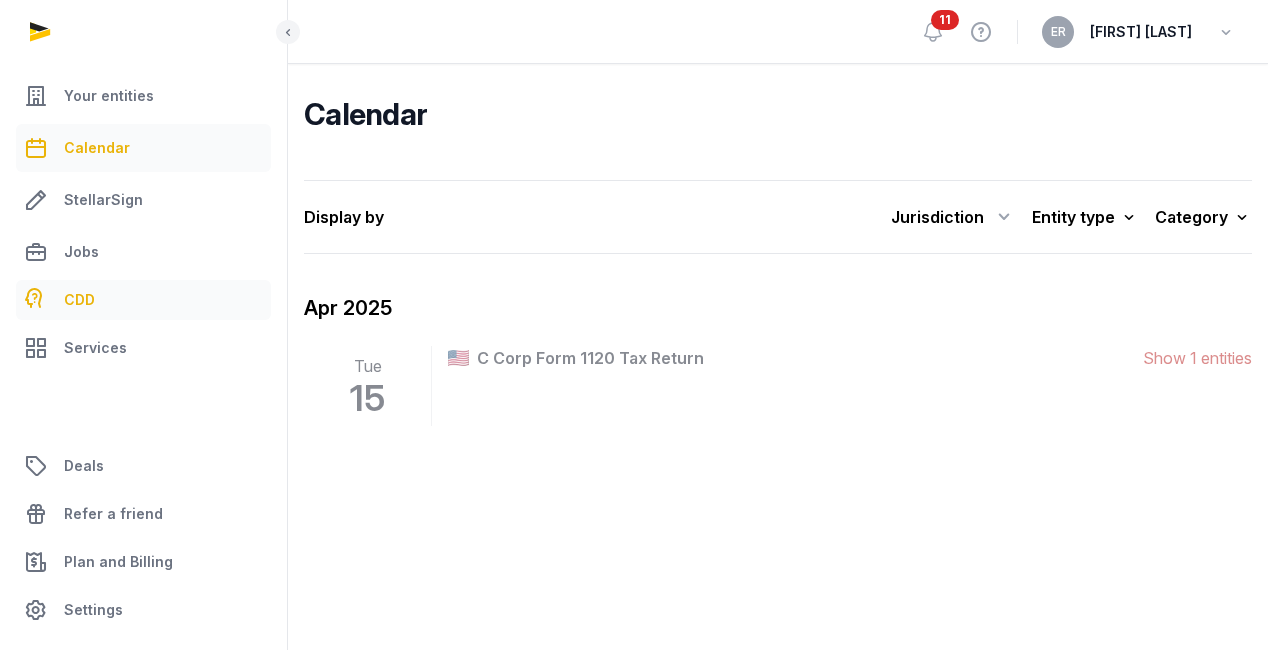 click on "CDD" at bounding box center (143, 300) 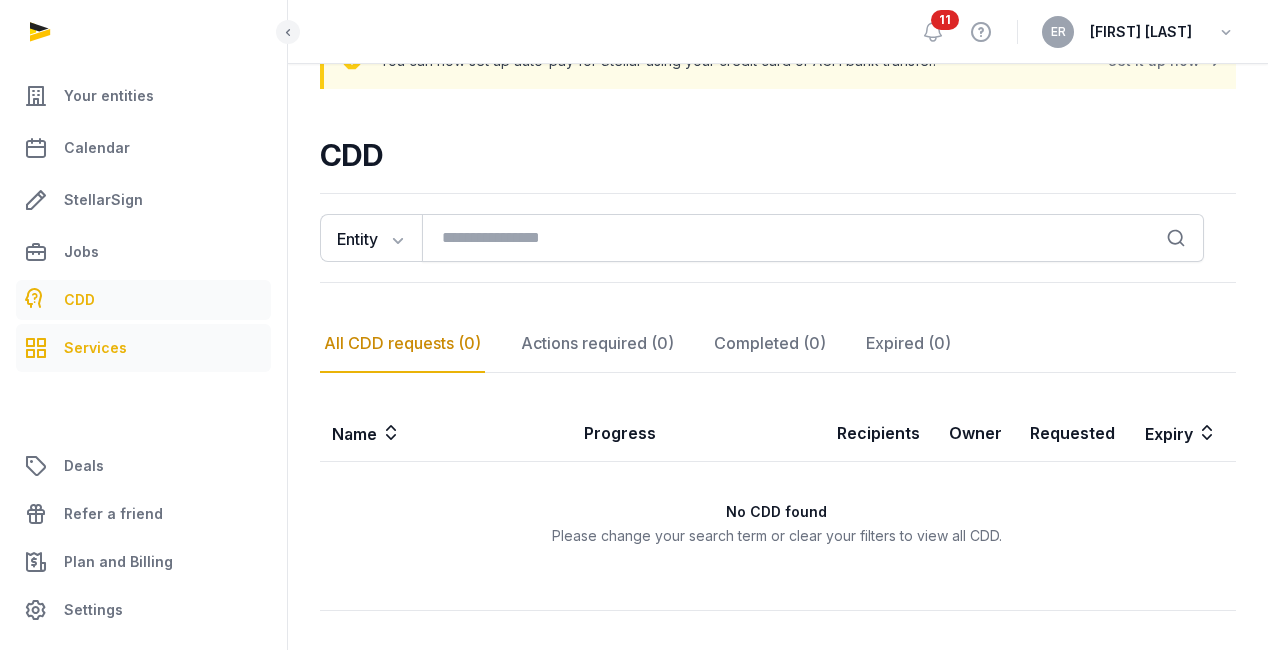 click on "Services" at bounding box center (95, 348) 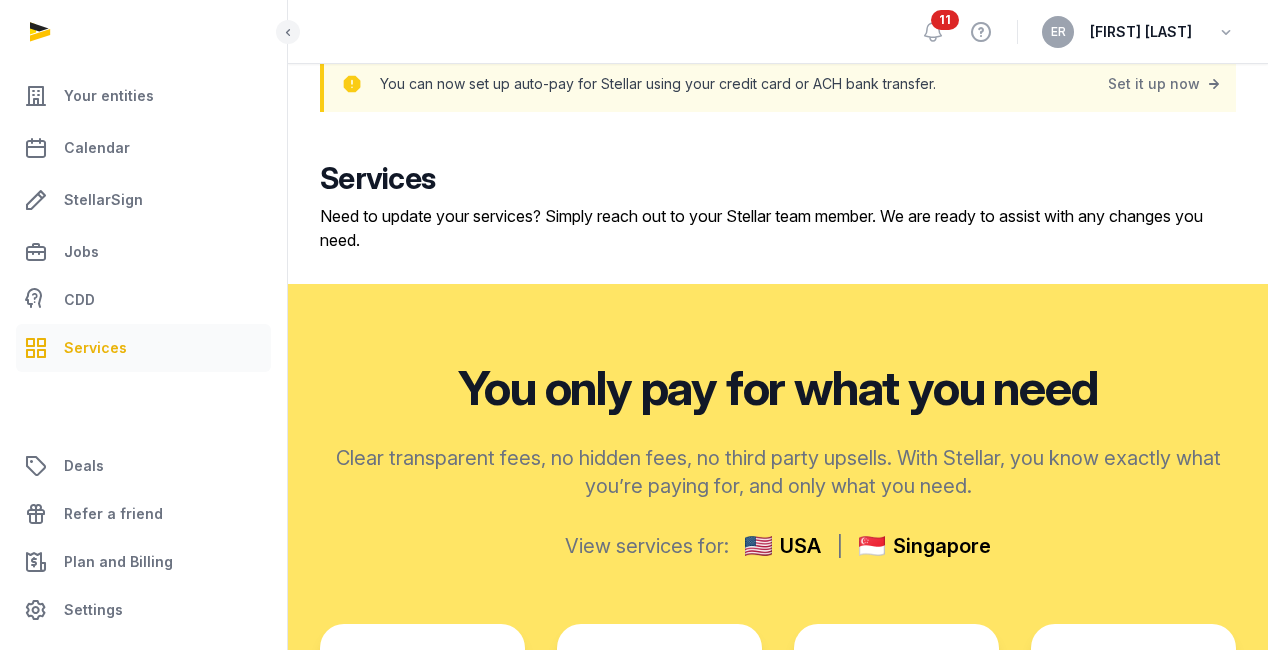 scroll, scrollTop: 0, scrollLeft: 0, axis: both 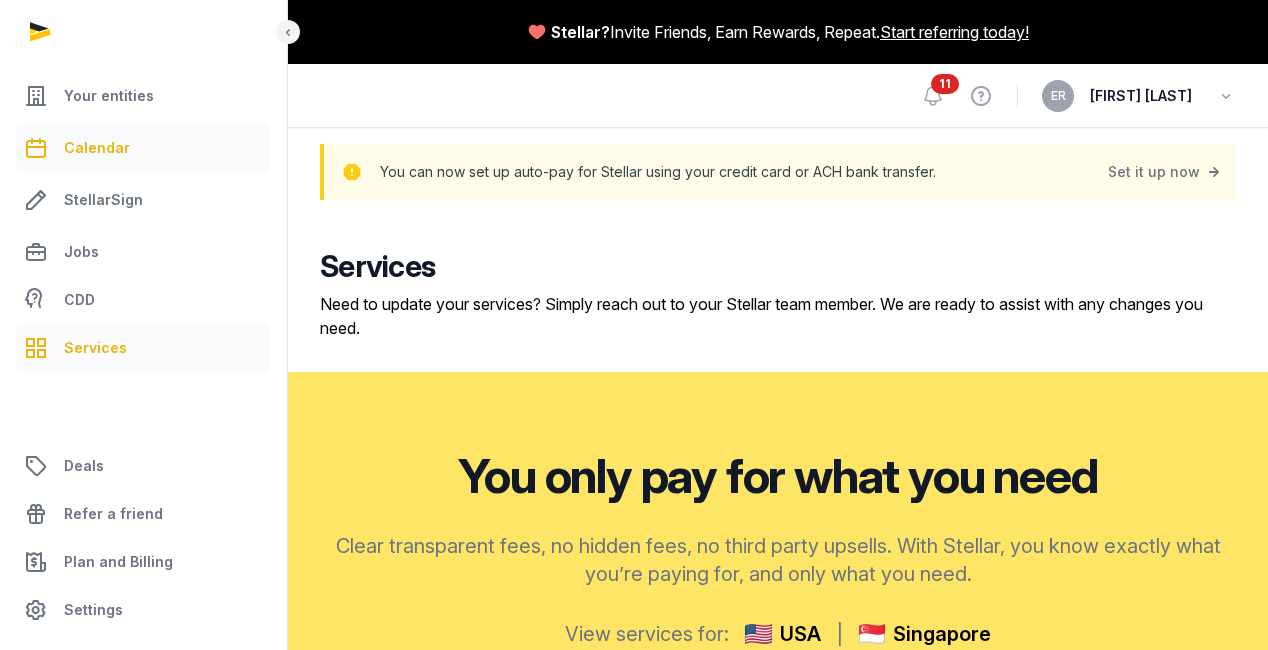 click on "Calendar" at bounding box center (97, 148) 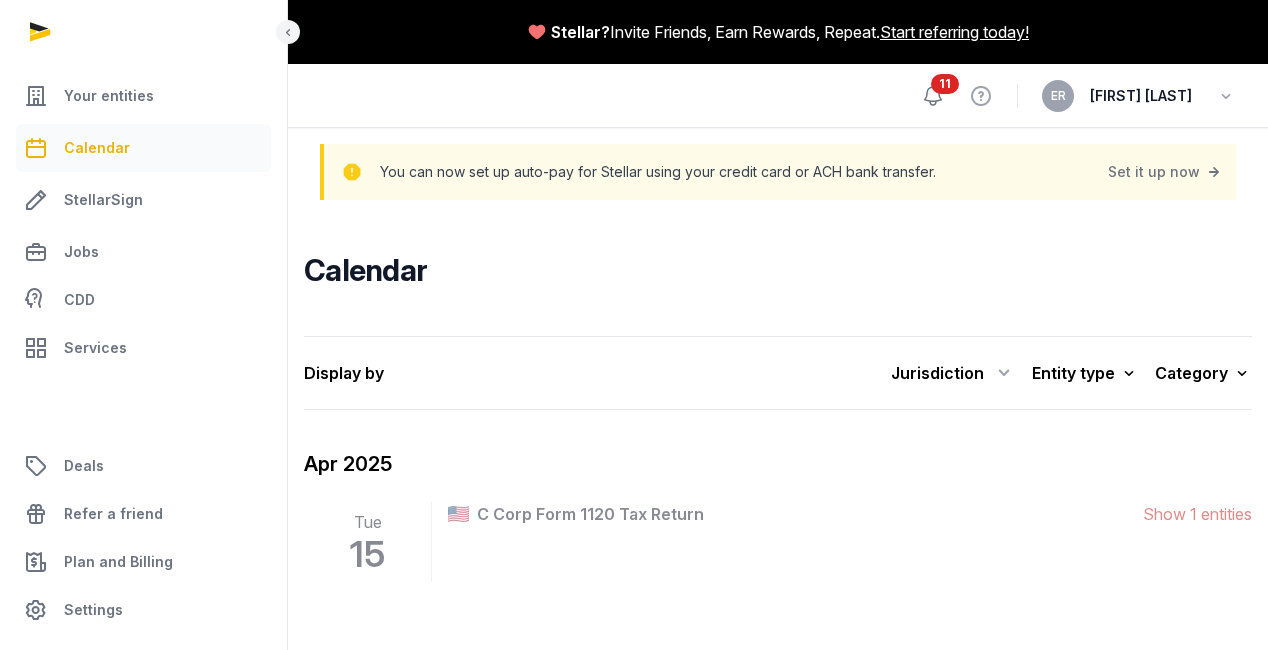 click 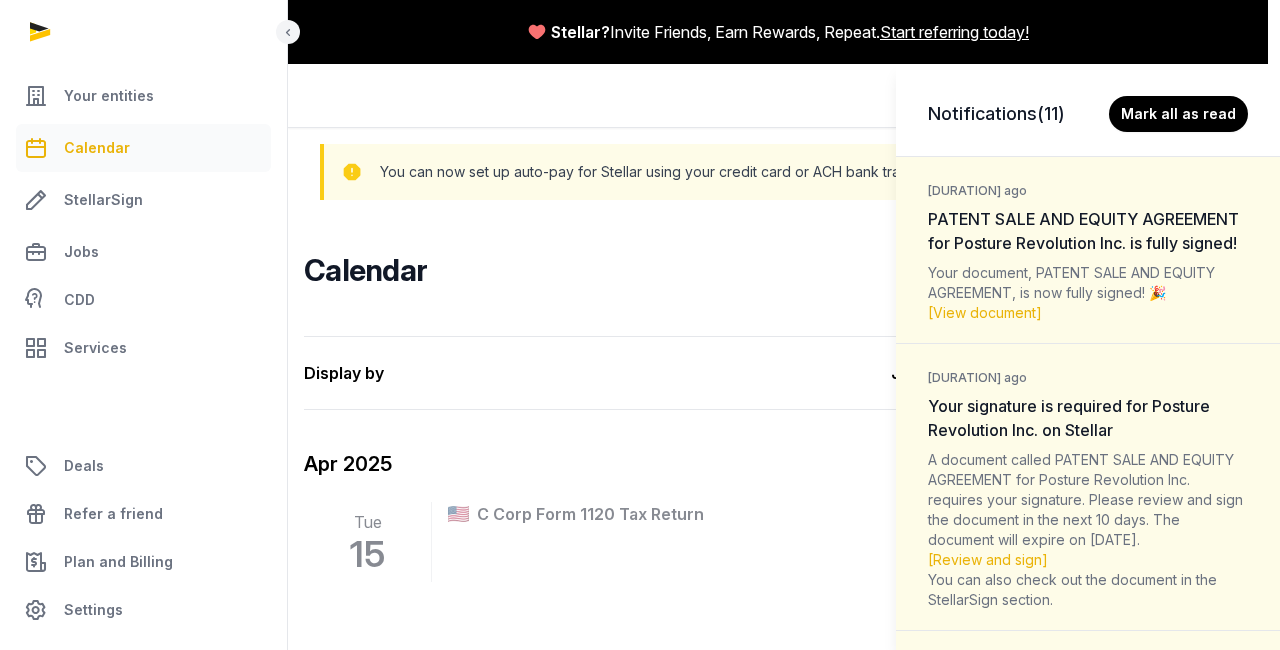 click on "Notifications (11) Mark all as read [DURATION] ago PATENT SALE AND EQUITY AGREEMENT for Posture Revolution Inc. is fully signed! Your document, PATENT SALE AND EQUITY AGREEMENT, is now fully signed! 🎉 [View document] [DURATION] ago Your signature is required for Posture Revolution Inc. on Stellar A document called PATENT SALE AND EQUITY AGREEMENT for Posture Revolution Inc. requires your signature. Please review and sign the document in the next 10 days. The document will expire on [DATE]. [Review and sign] You can also check out the document in the StellarSign section. [DURATION] ago Form 2848 for Posture Revolution Inc. is fully signed! Your document, Form 2848, is now fully signed! 🎉 [View document] [DURATION] ago Your signature is required for Posture Revolution Inc. on Stellar A document called Form 2848 for Posture Revolution Inc. requires your signature. Please review and sign the document in the next 10 days. The document will expire on [DATE]. [Review and sign] [View document]" at bounding box center (640, 325) 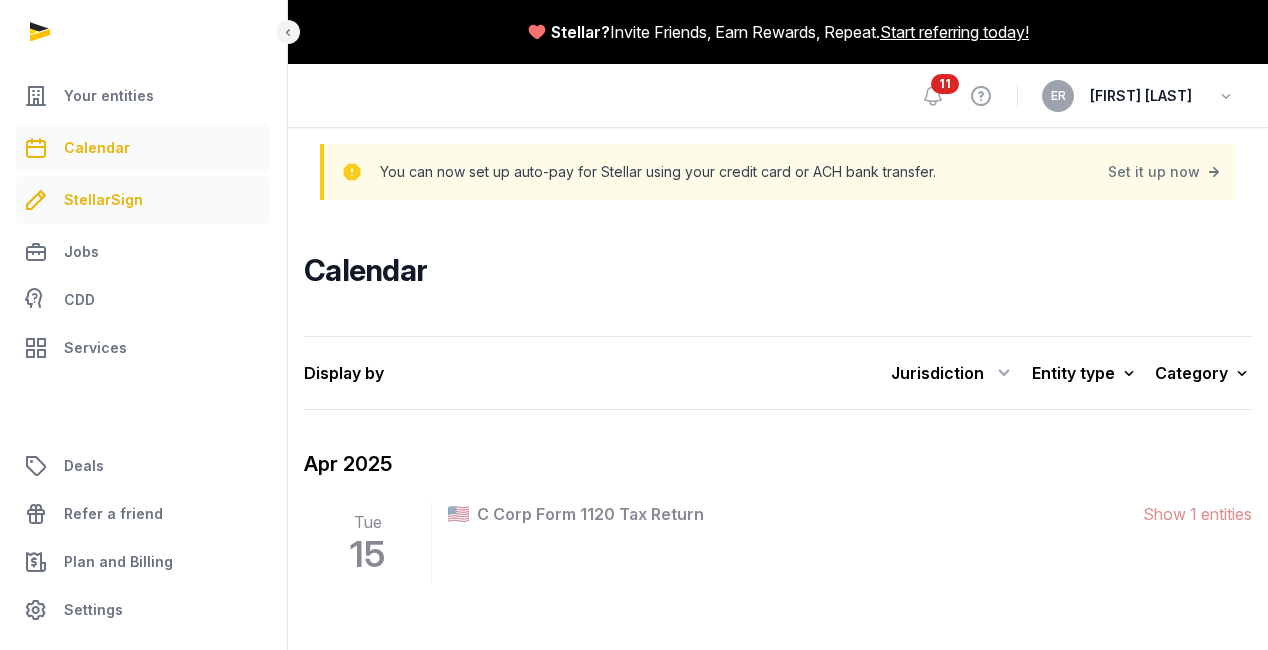 click on "StellarSign" at bounding box center (103, 200) 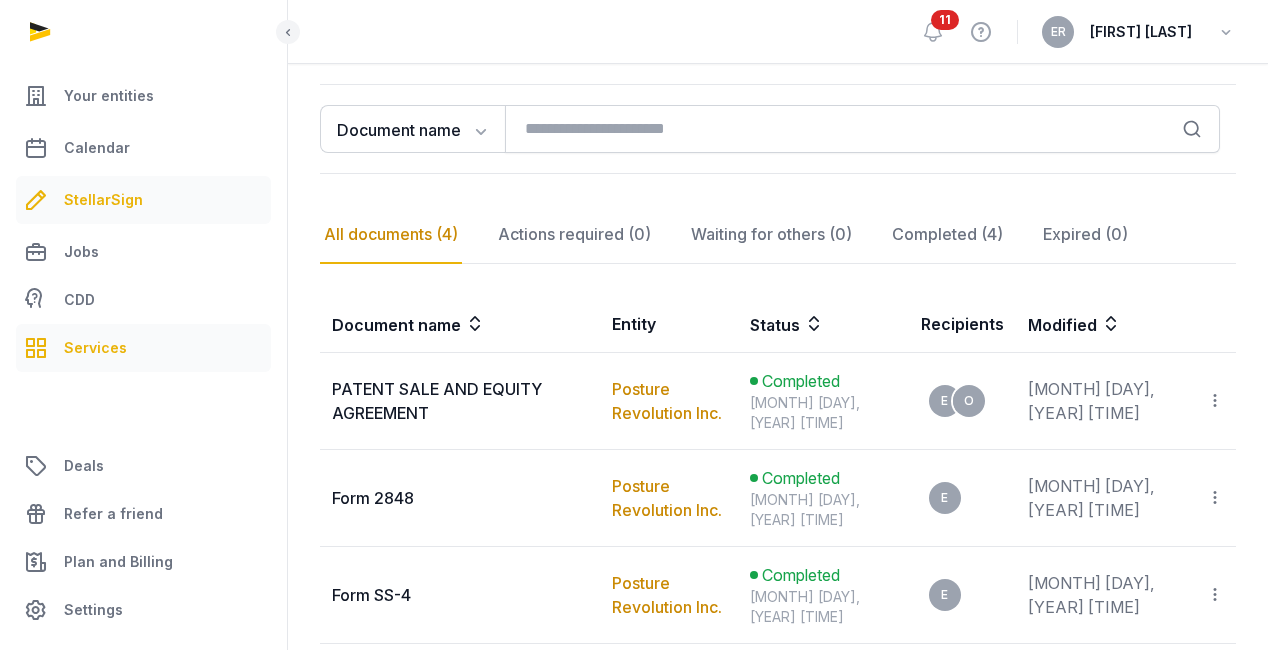 scroll, scrollTop: 0, scrollLeft: 0, axis: both 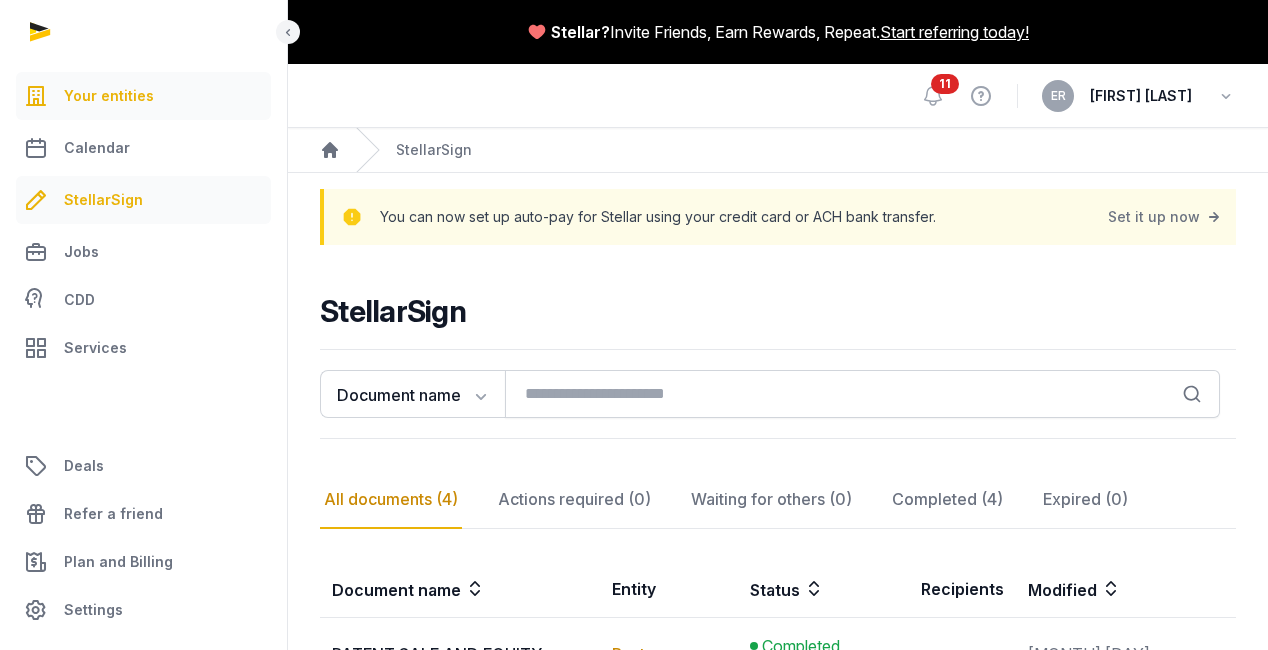 click on "Your entities" at bounding box center (143, 96) 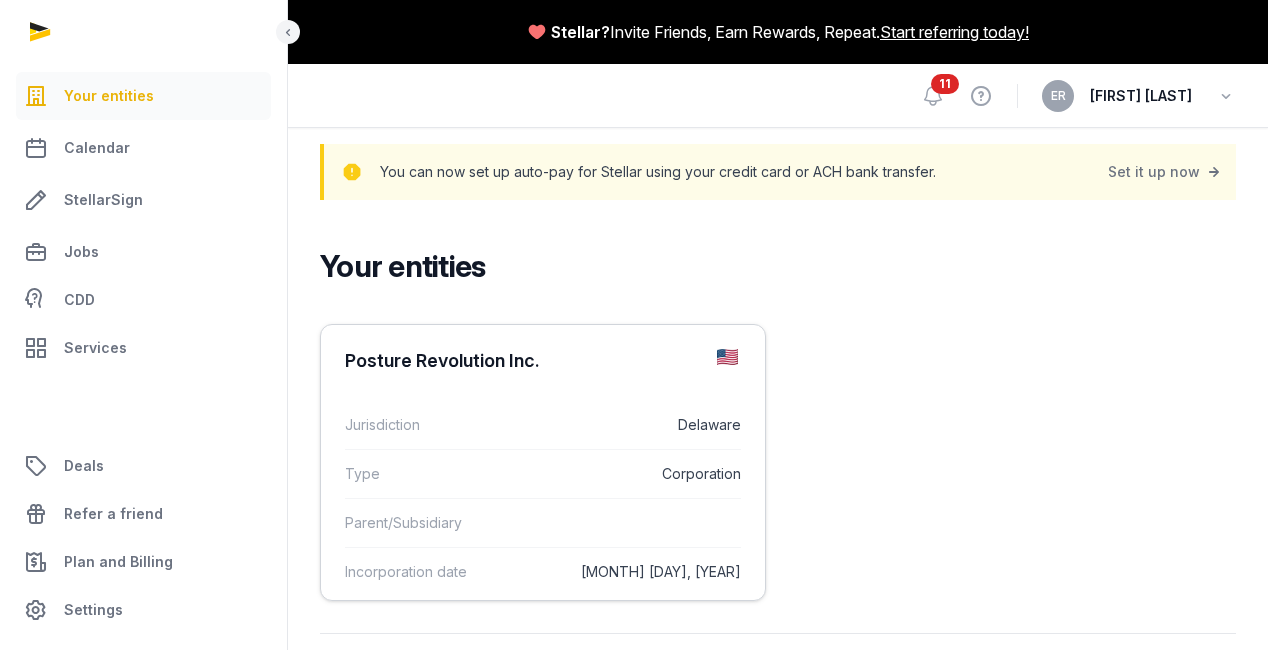click on "Posture Revolution Inc. Jurisdiction Delaware Type Corporation Parent/Subsidiary Incorporation date [MONTH] [DAY], [YEAR]" at bounding box center (543, 498) 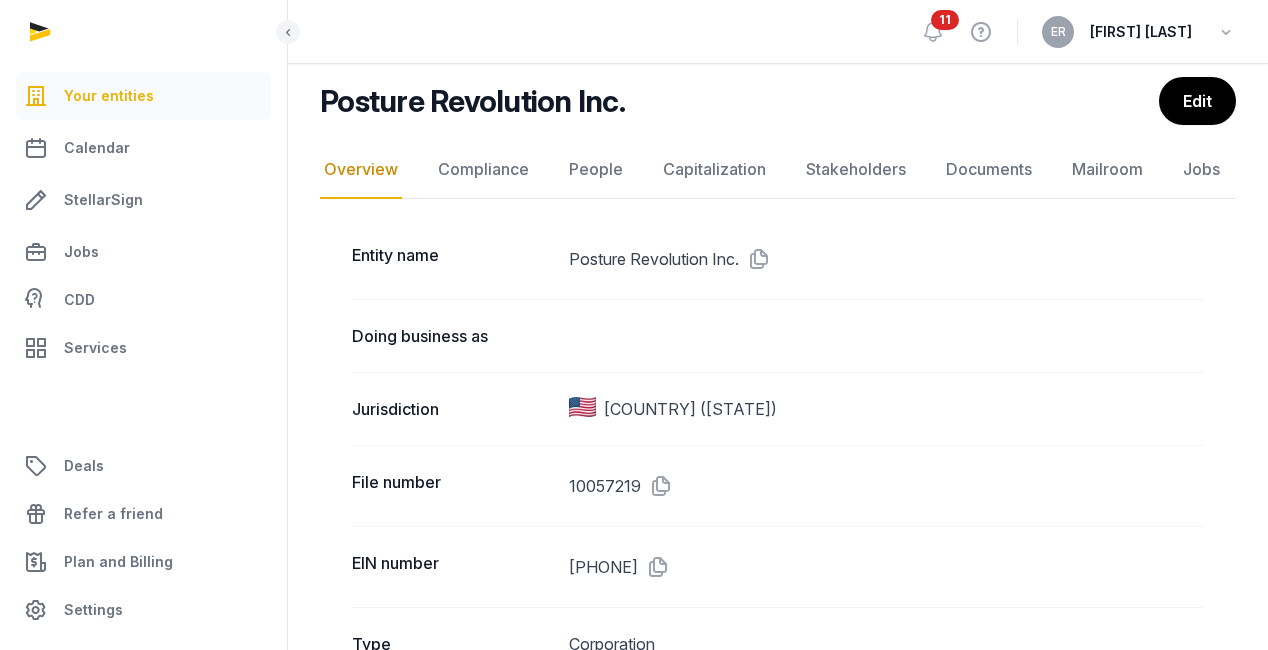 scroll, scrollTop: 0, scrollLeft: 0, axis: both 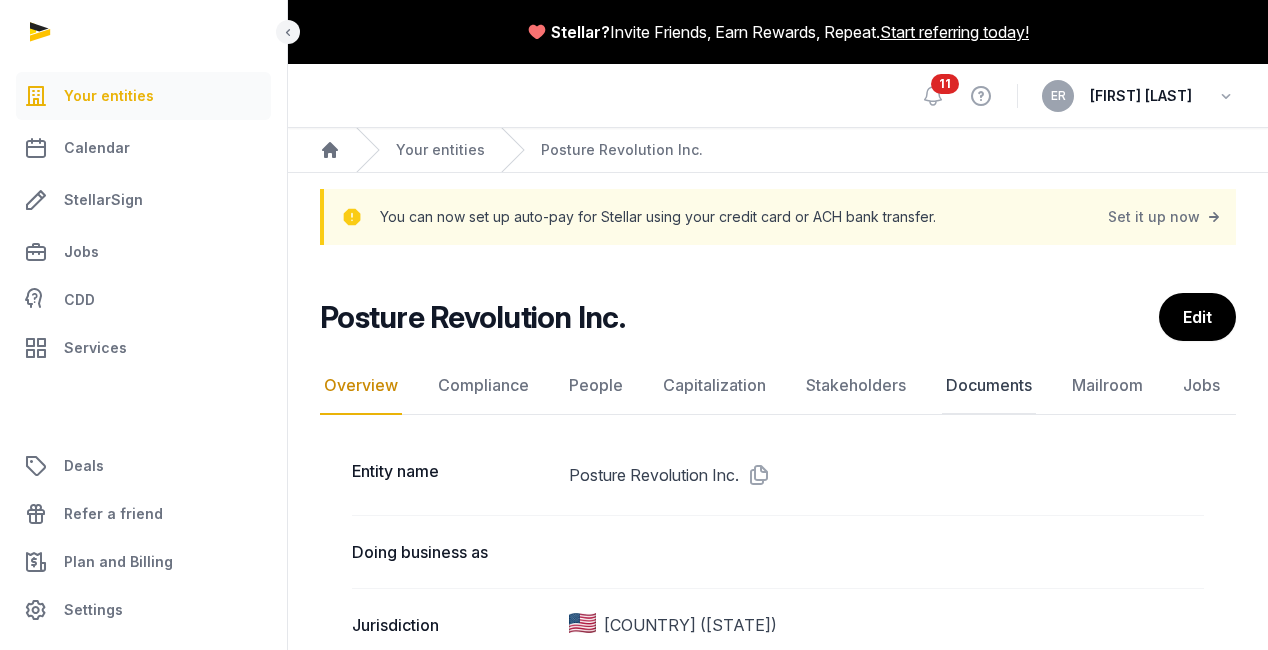 click on "Documents" 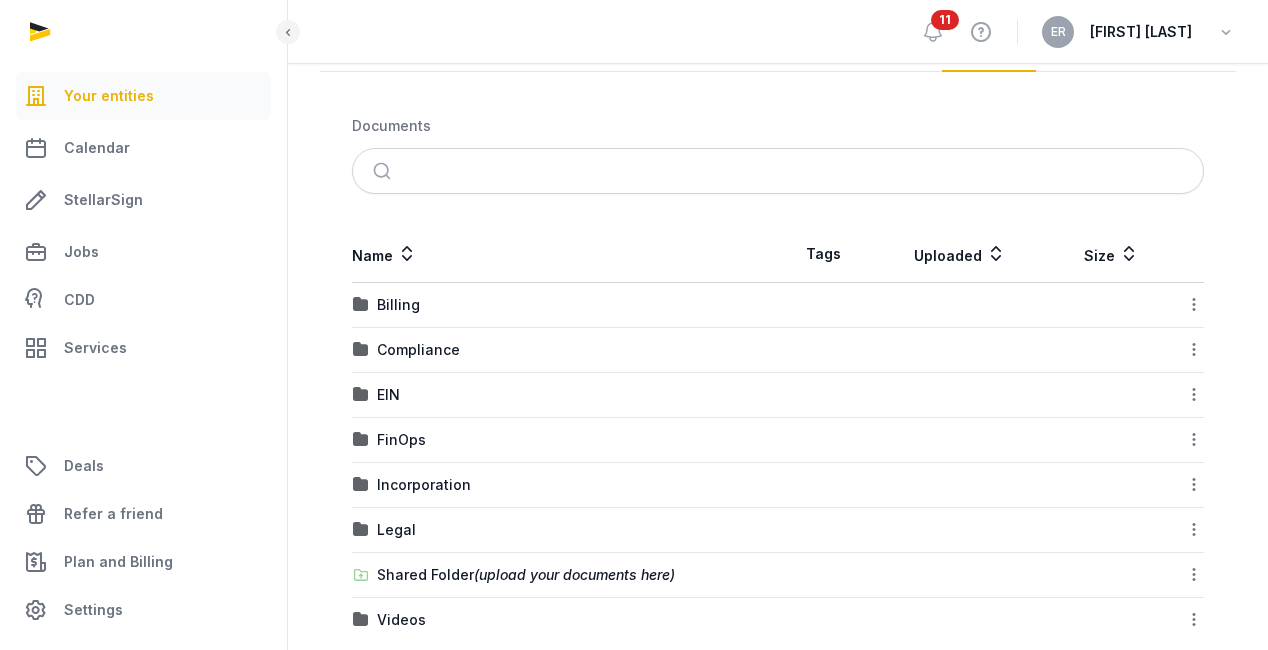 scroll, scrollTop: 360, scrollLeft: 0, axis: vertical 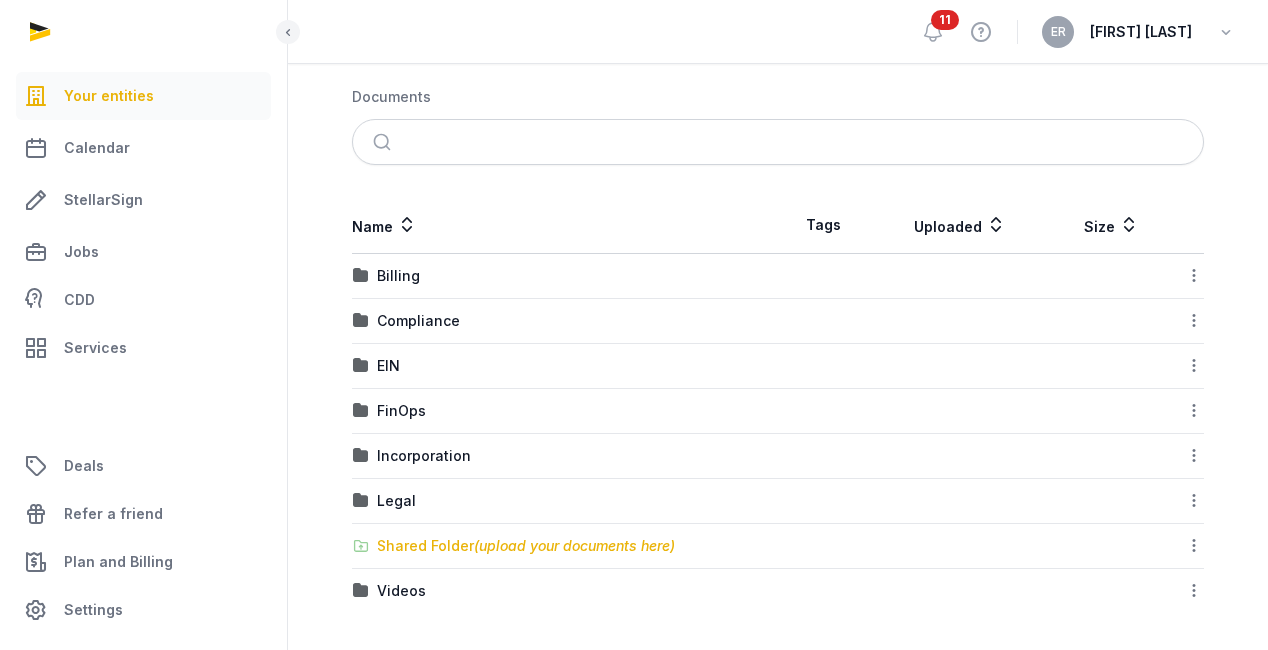 click on "Shared Folder  (upload your documents here)" at bounding box center (526, 546) 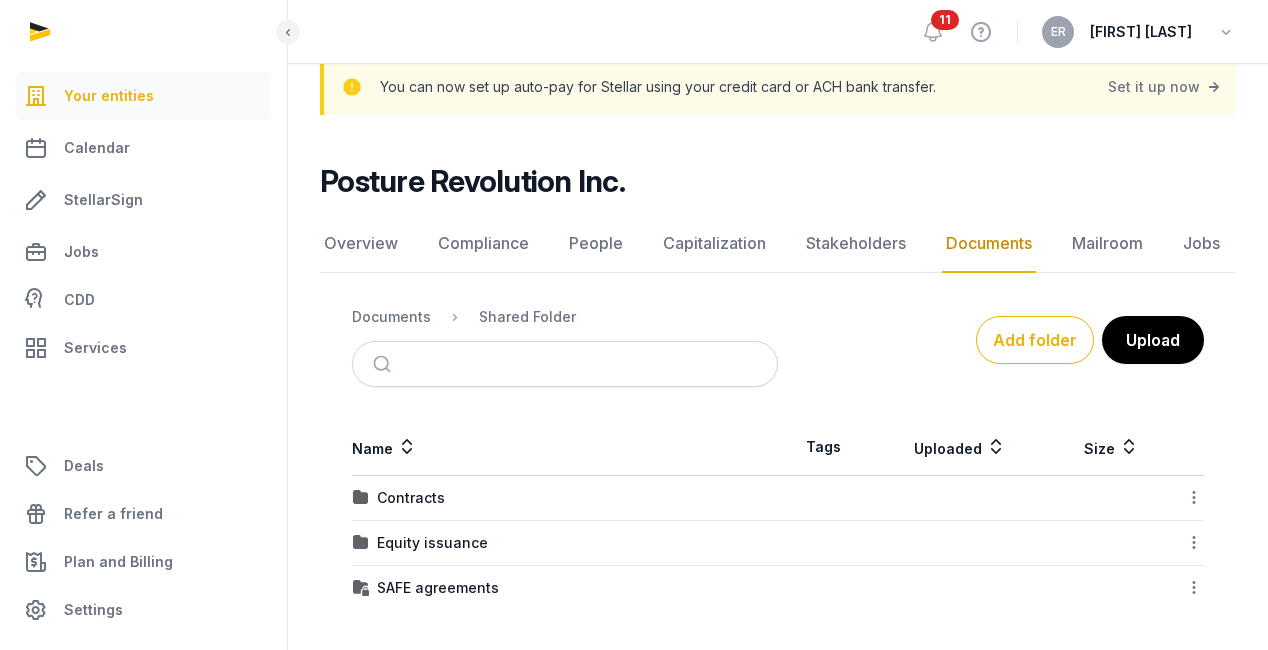 scroll, scrollTop: 128, scrollLeft: 0, axis: vertical 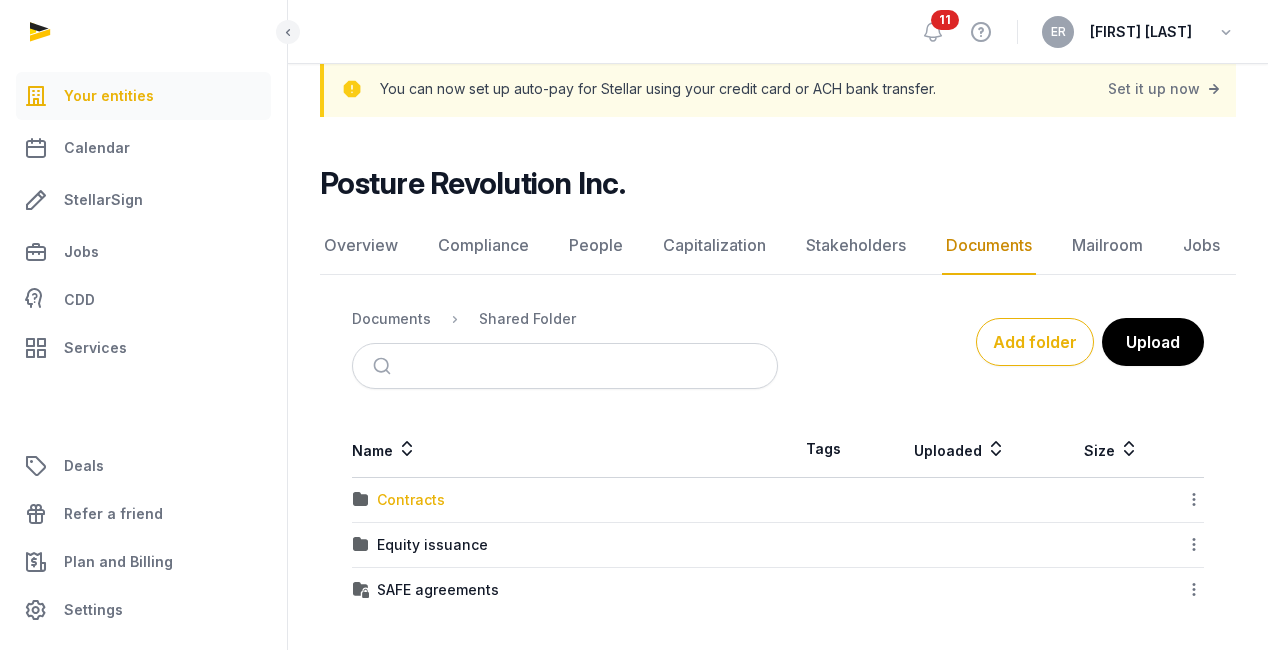 click on "Contracts" at bounding box center (411, 500) 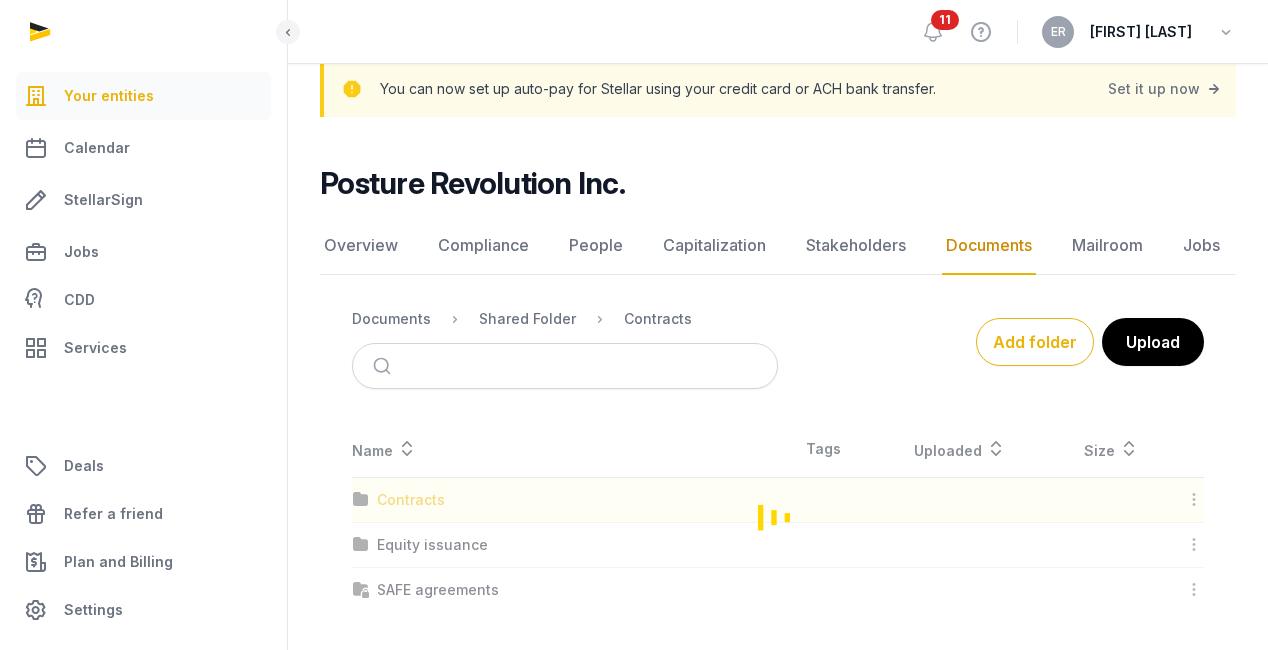 scroll, scrollTop: 217, scrollLeft: 0, axis: vertical 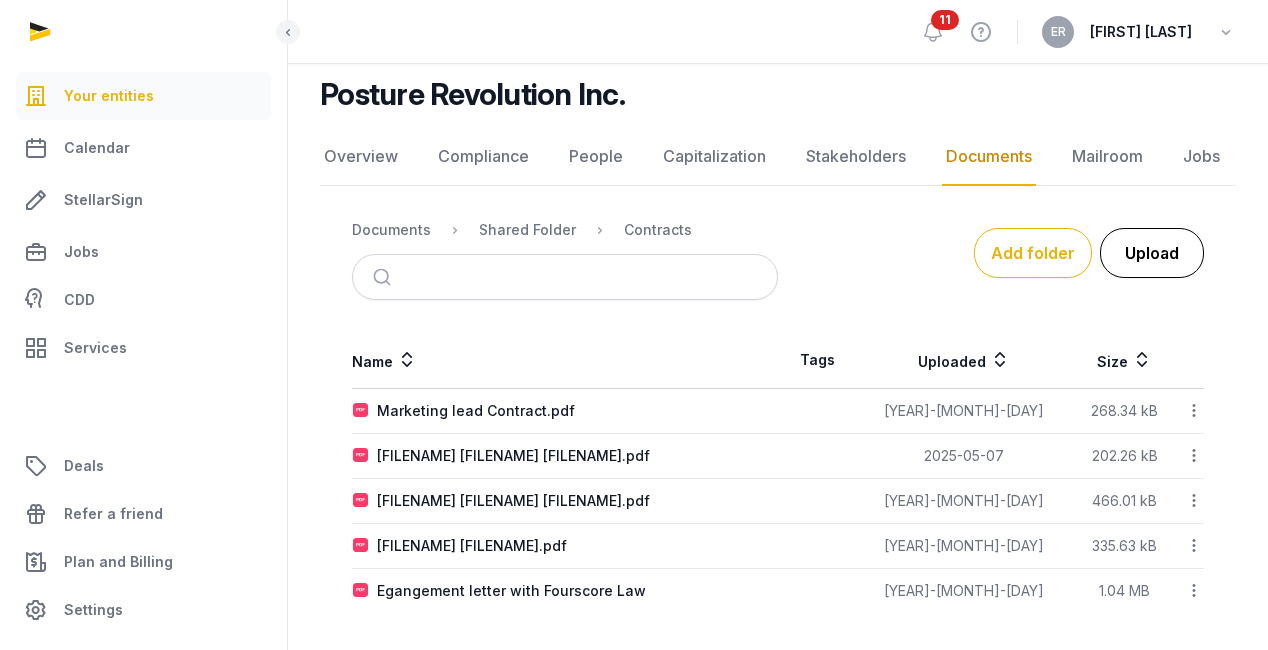 click on "Upload" at bounding box center [1152, 253] 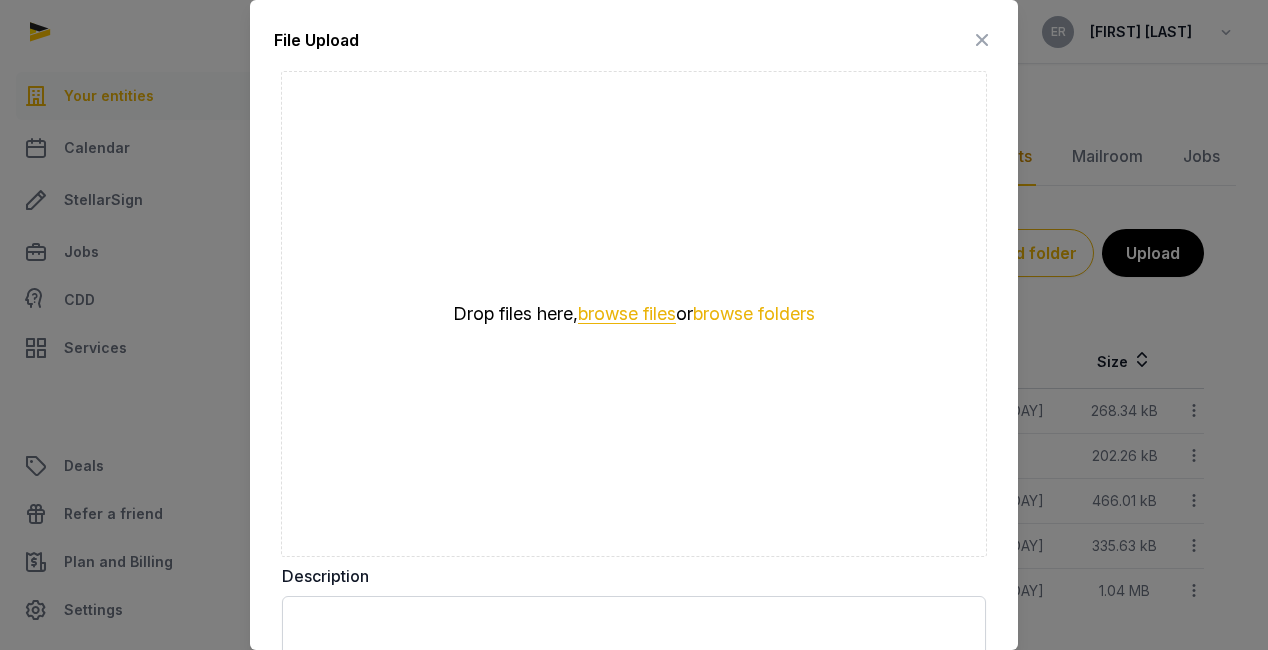 click on "browse files" at bounding box center (627, 314) 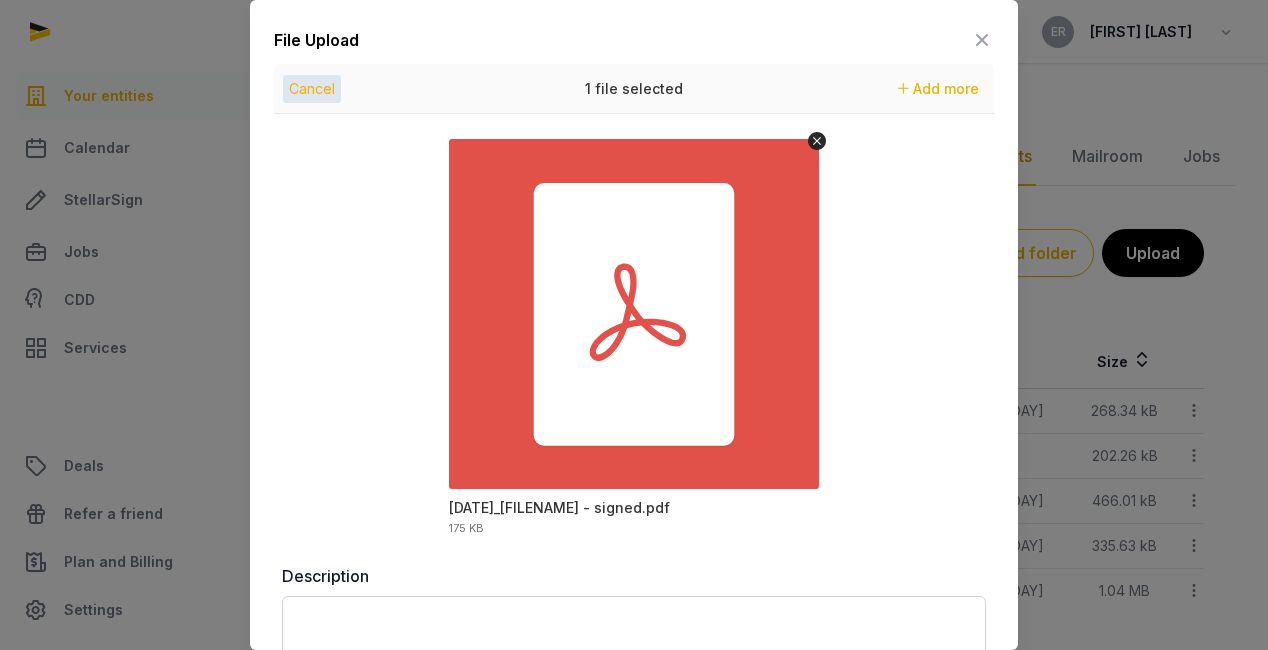 scroll, scrollTop: 147, scrollLeft: 0, axis: vertical 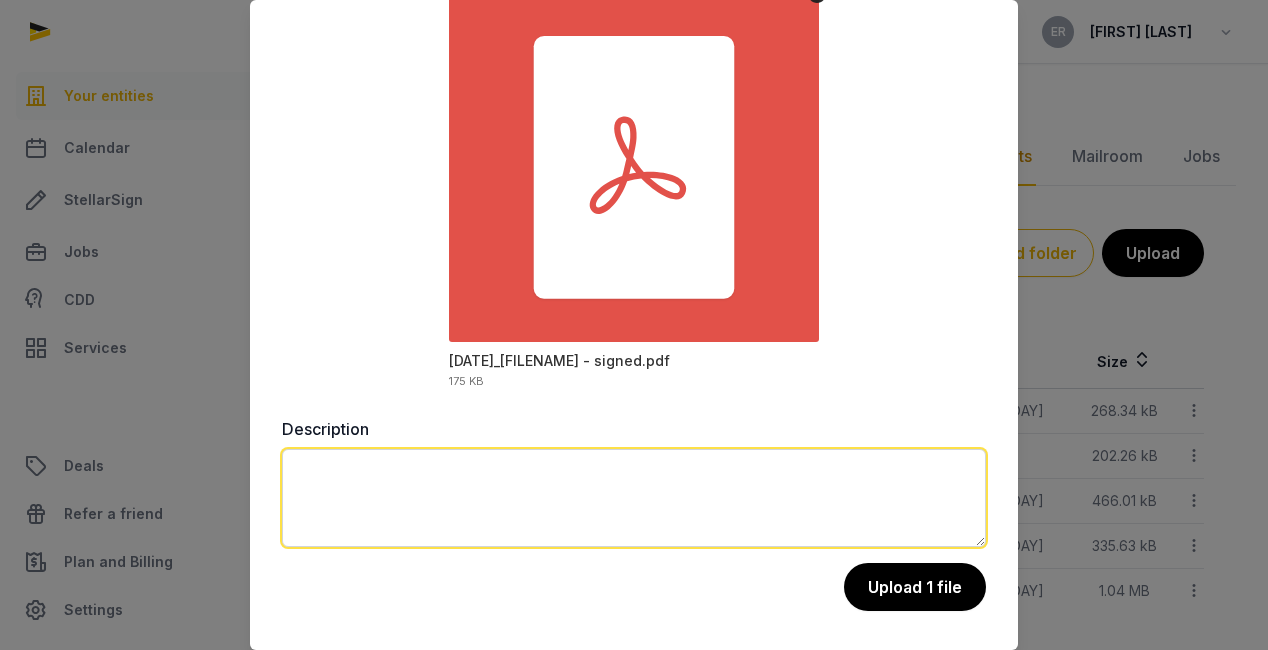 click 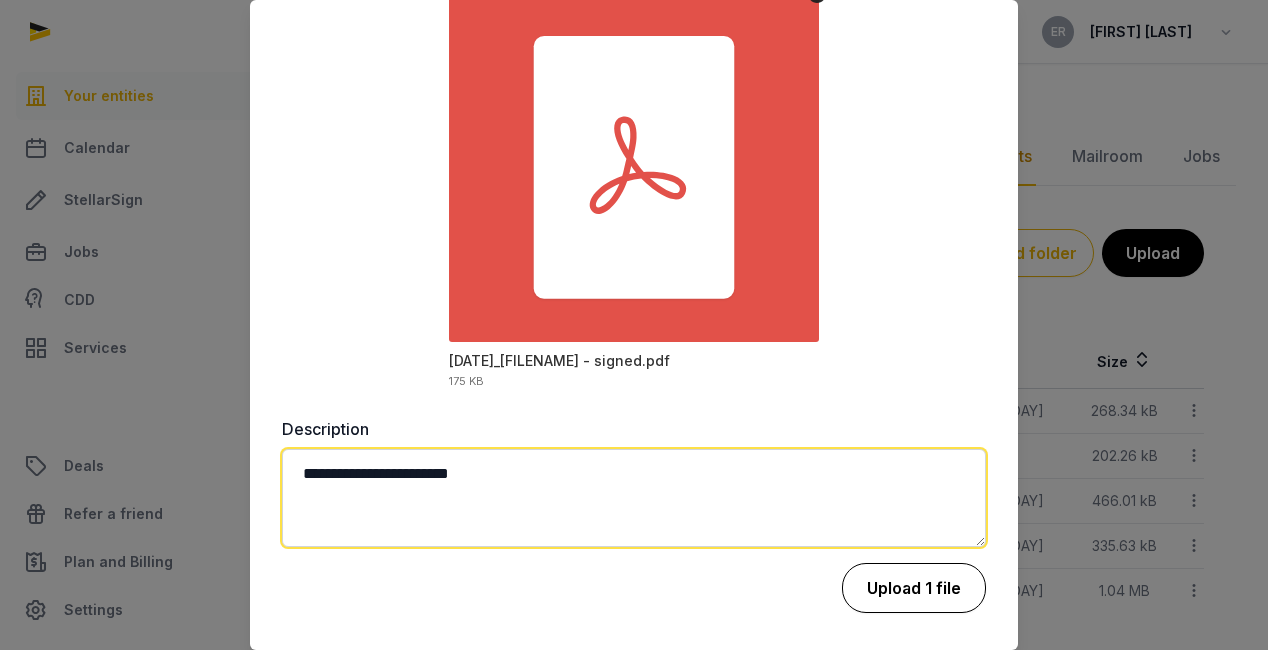 type on "**********" 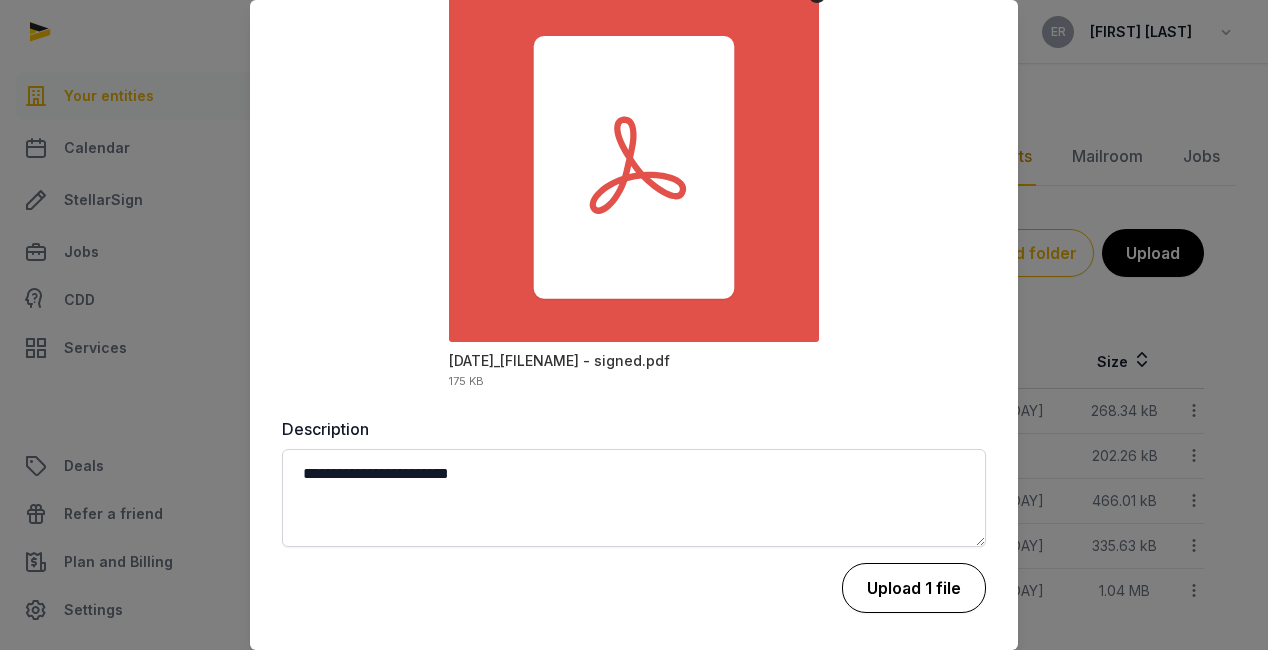 click on "Upload 1 file" at bounding box center (914, 588) 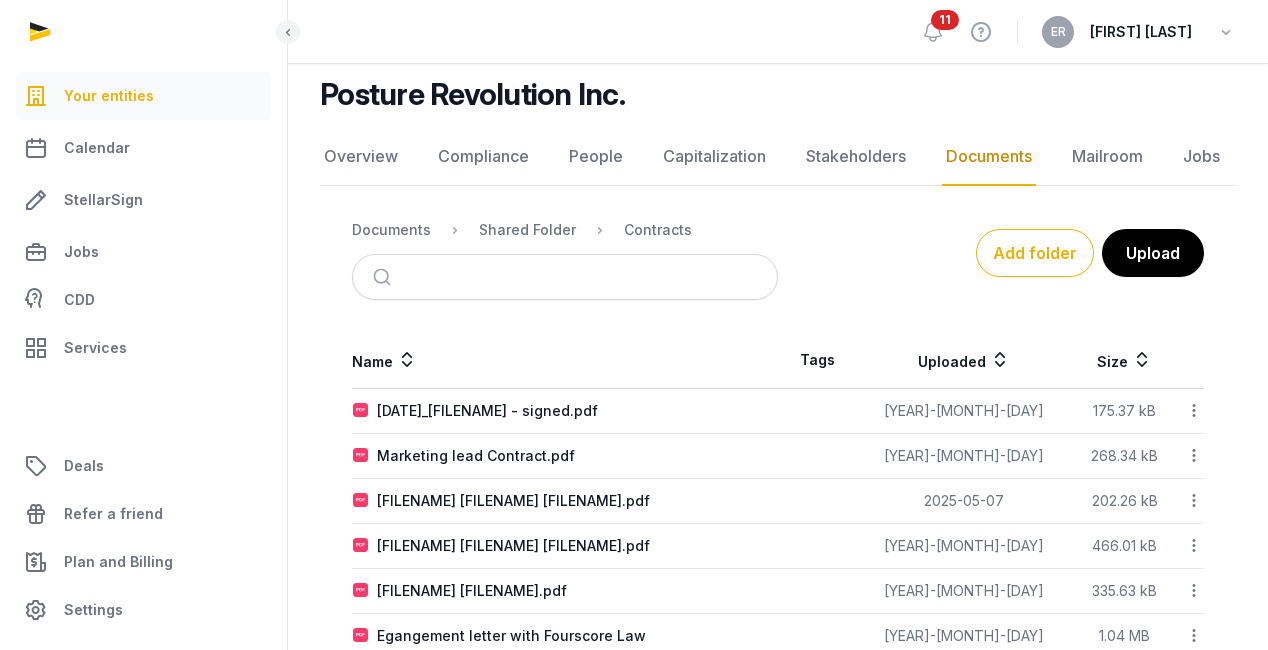 scroll, scrollTop: 274, scrollLeft: 0, axis: vertical 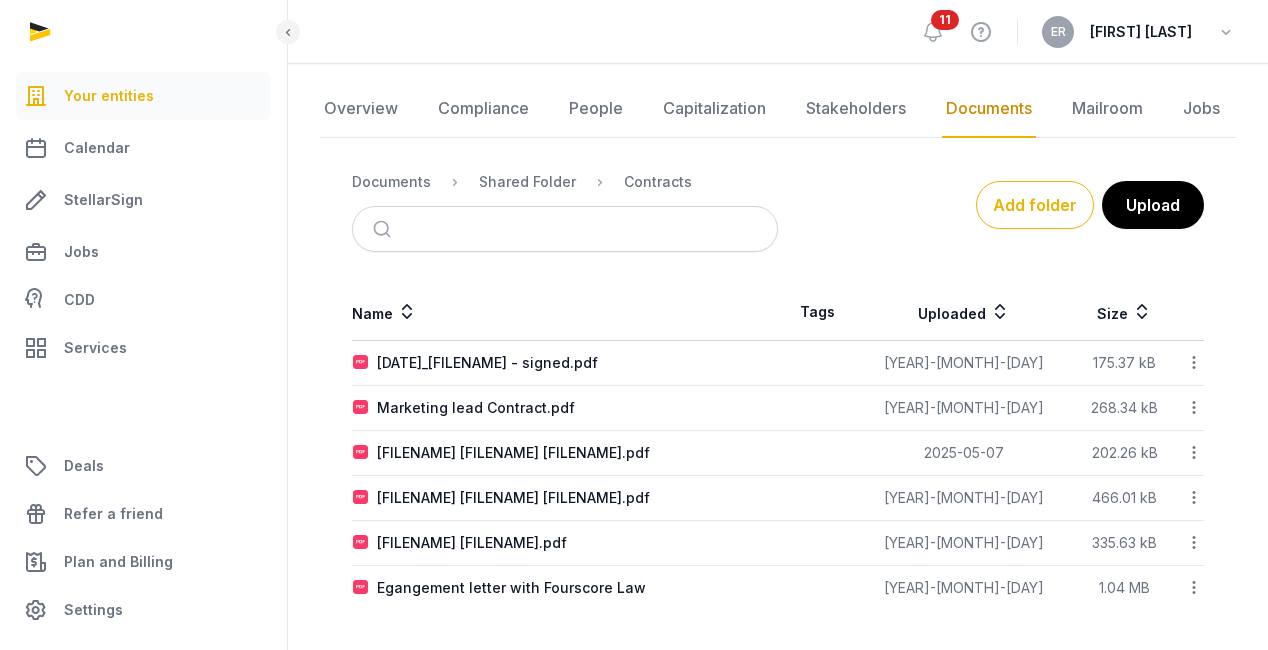 click 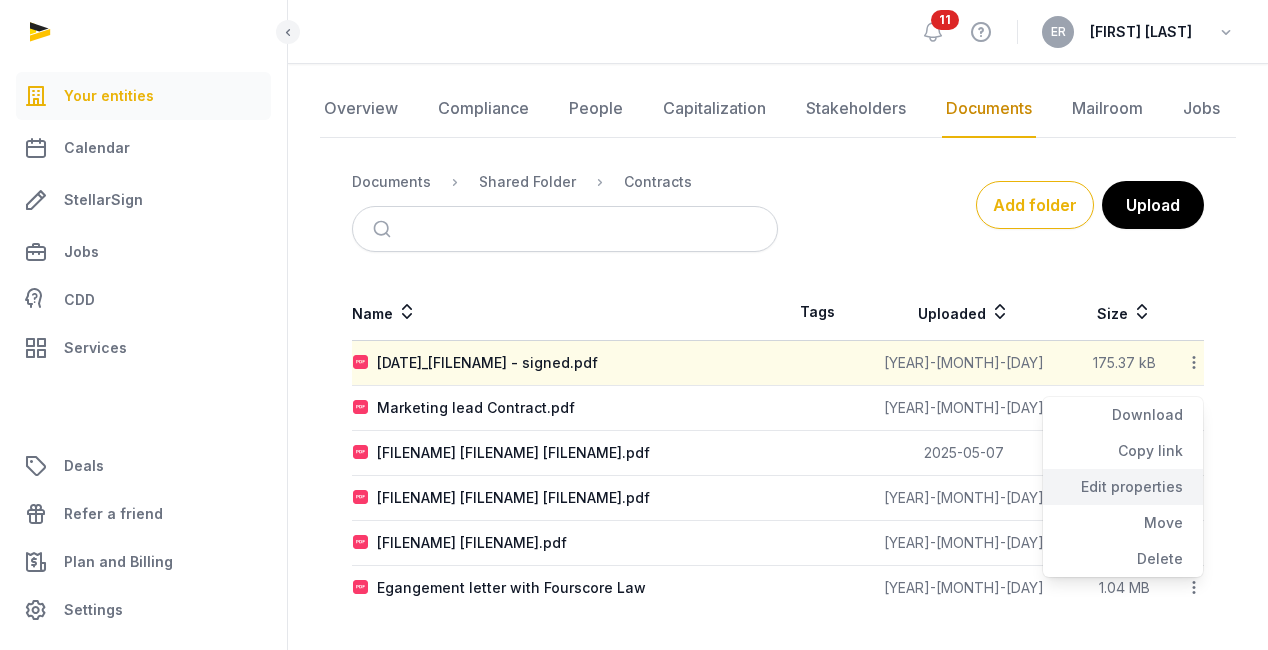 click on "Edit properties" 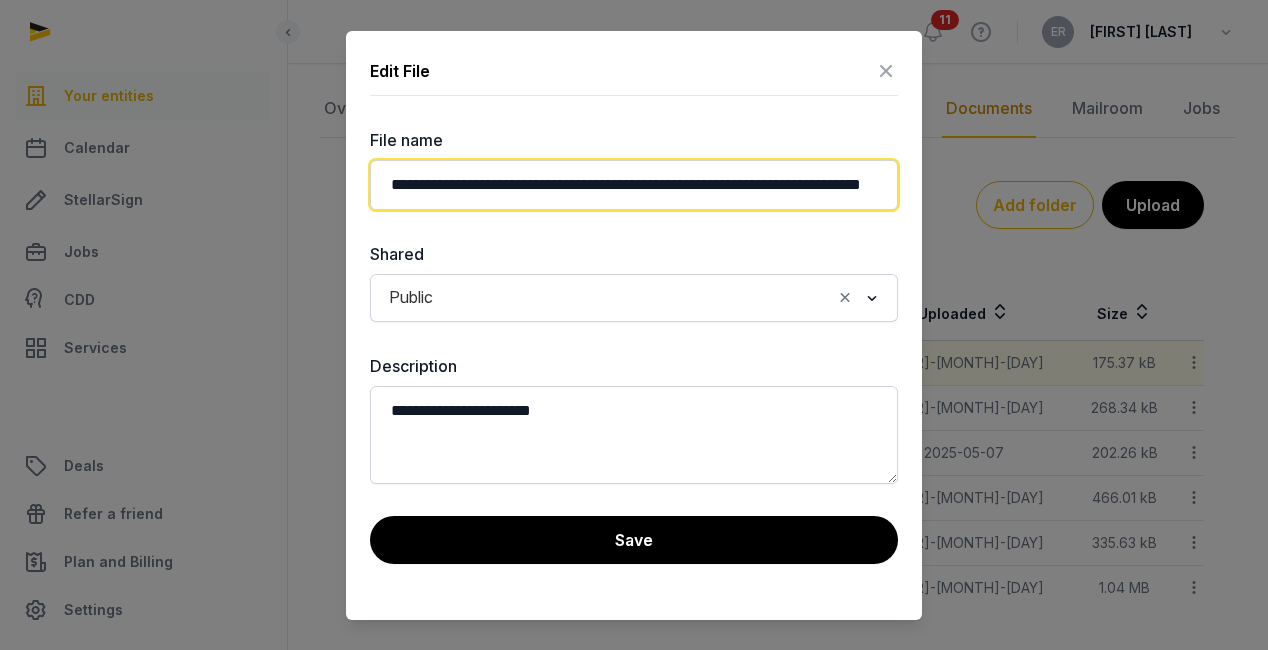 drag, startPoint x: 477, startPoint y: 187, endPoint x: 365, endPoint y: 167, distance: 113.7717 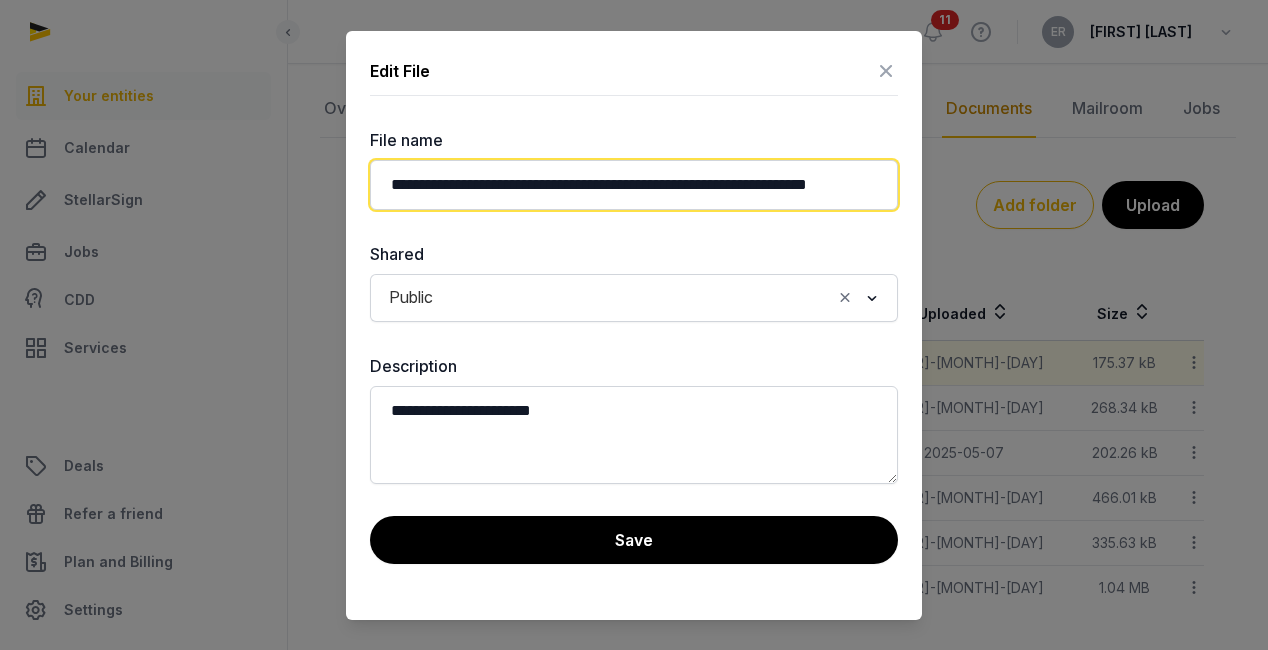 click on "**********" 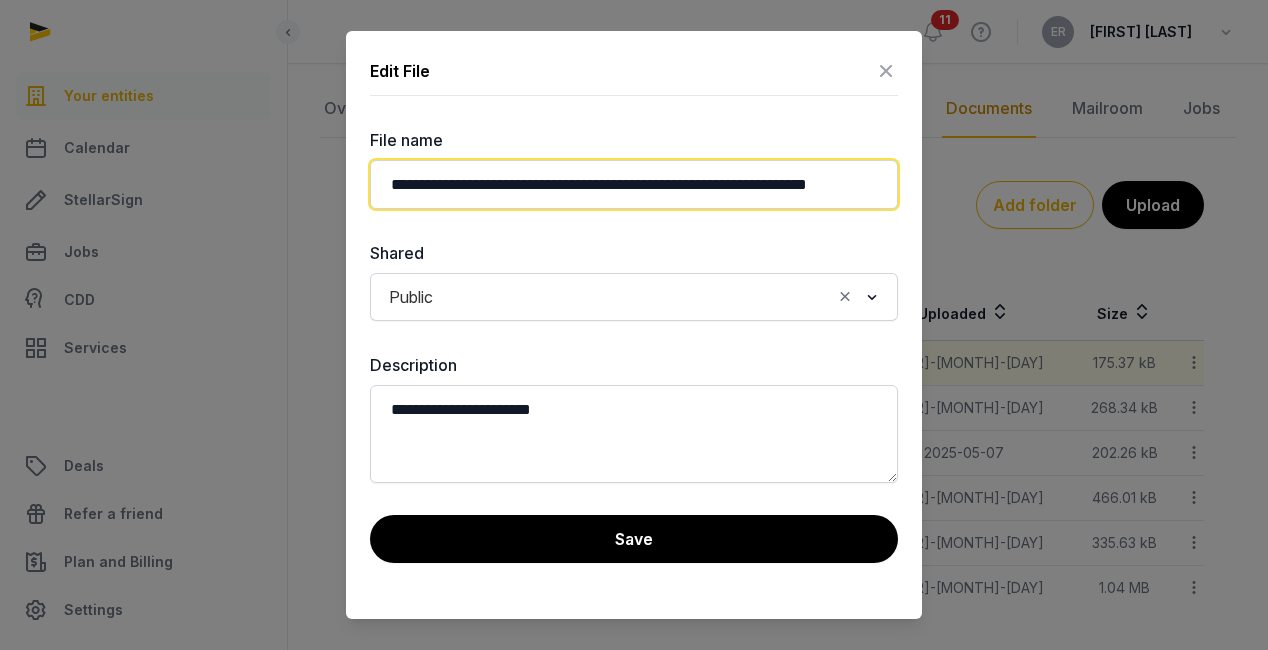 drag, startPoint x: 781, startPoint y: 181, endPoint x: 976, endPoint y: 189, distance: 195.16403 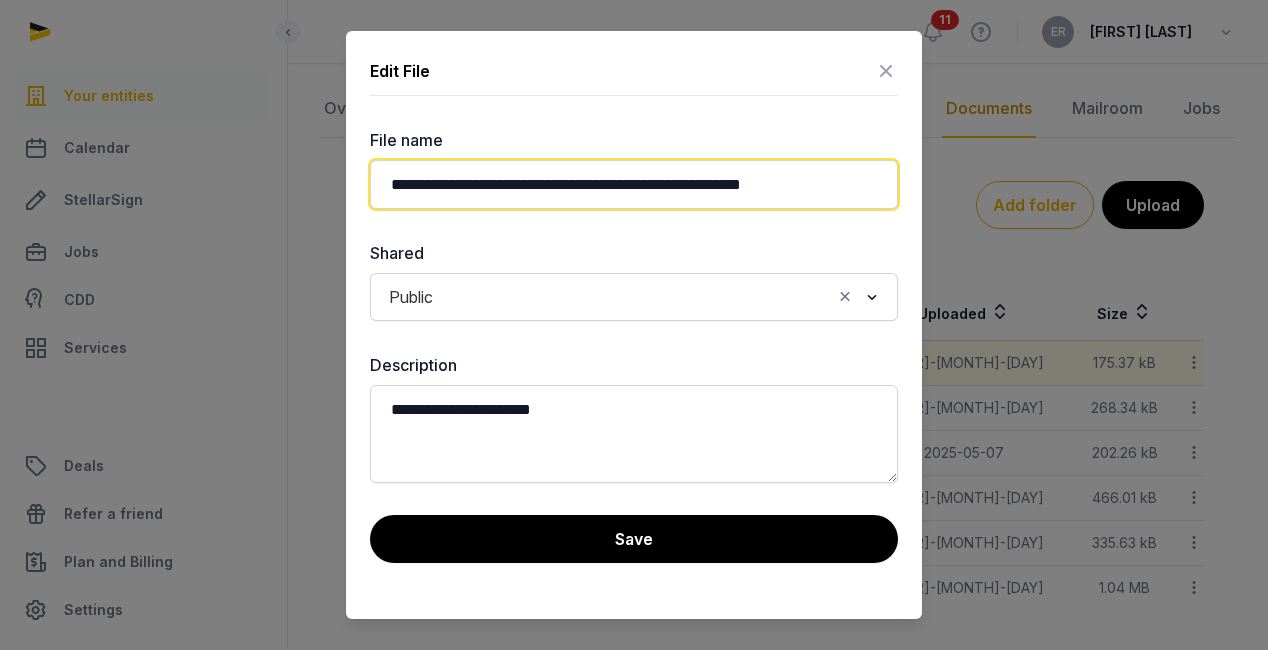scroll, scrollTop: 0, scrollLeft: 0, axis: both 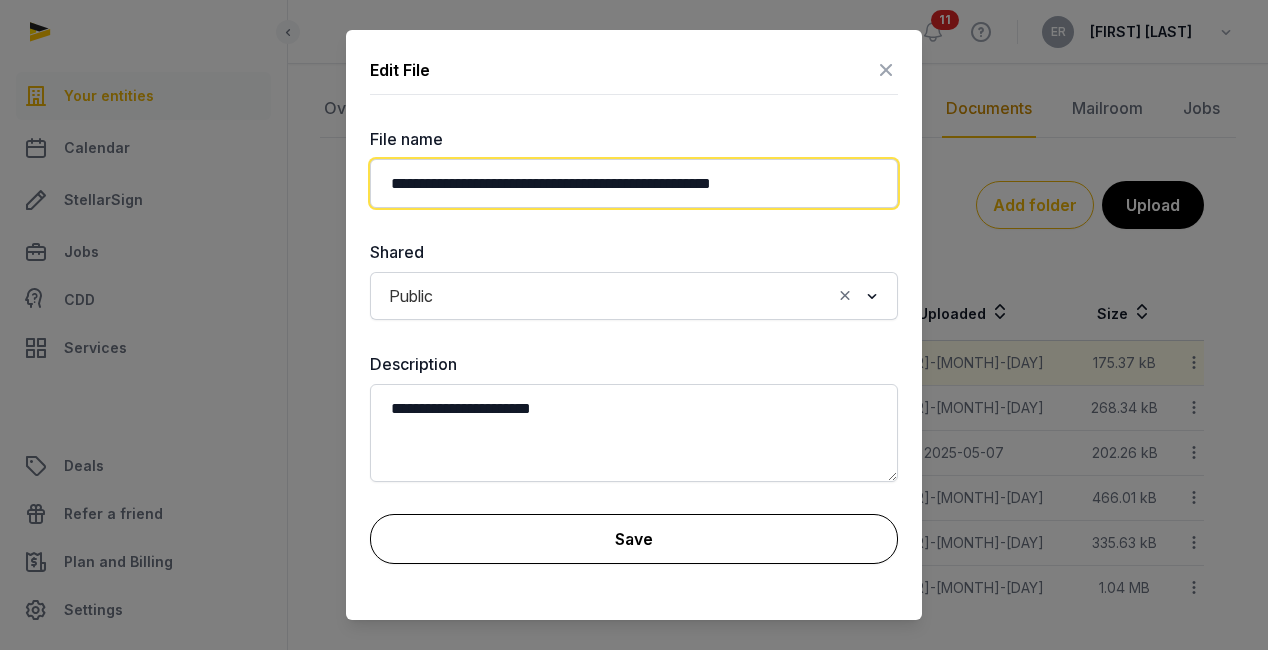 type on "**********" 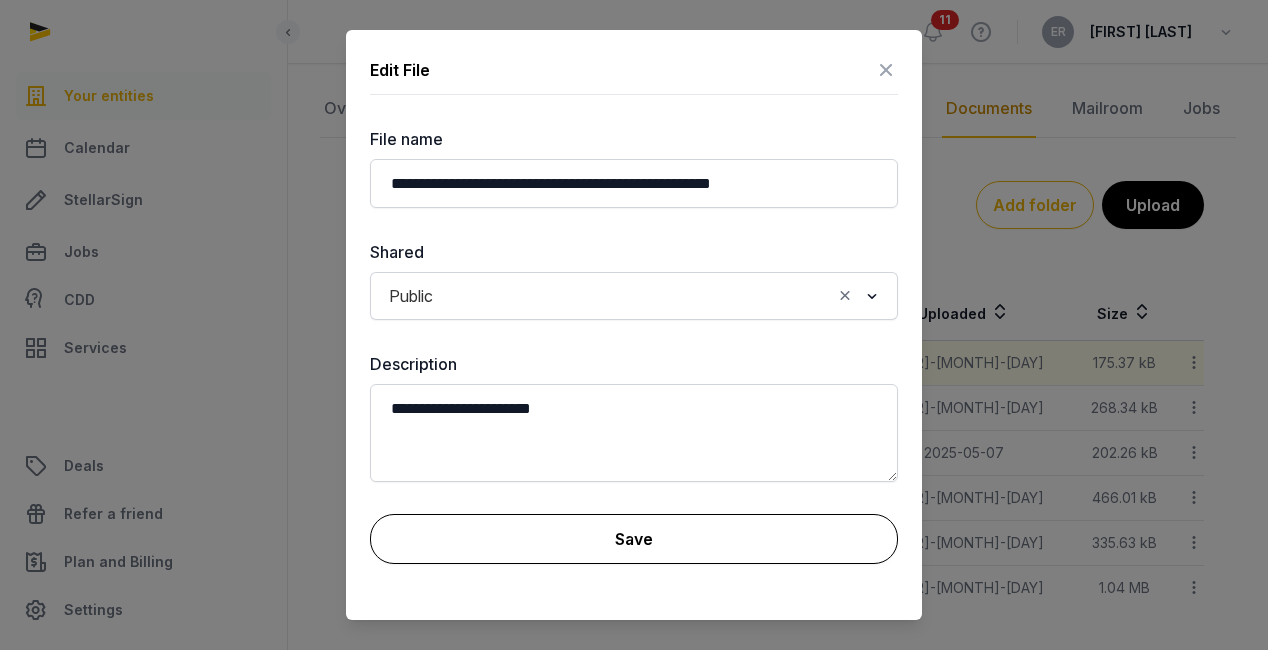 click on "Save" at bounding box center [634, 539] 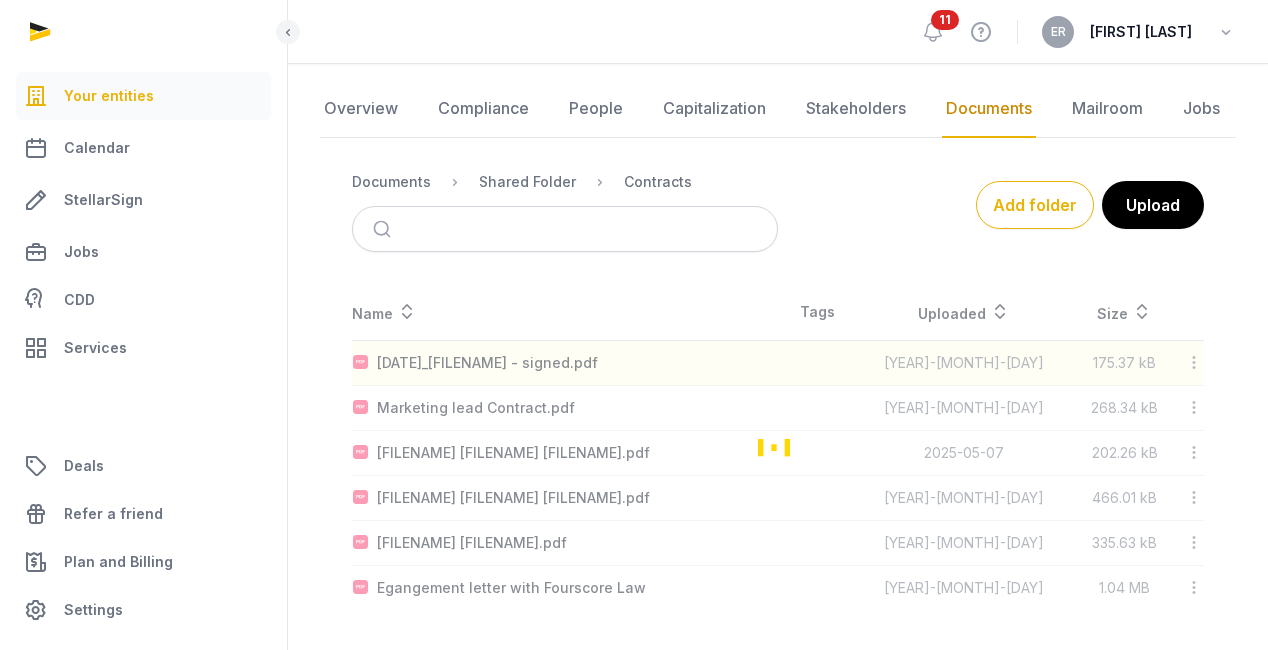 scroll, scrollTop: 262, scrollLeft: 0, axis: vertical 